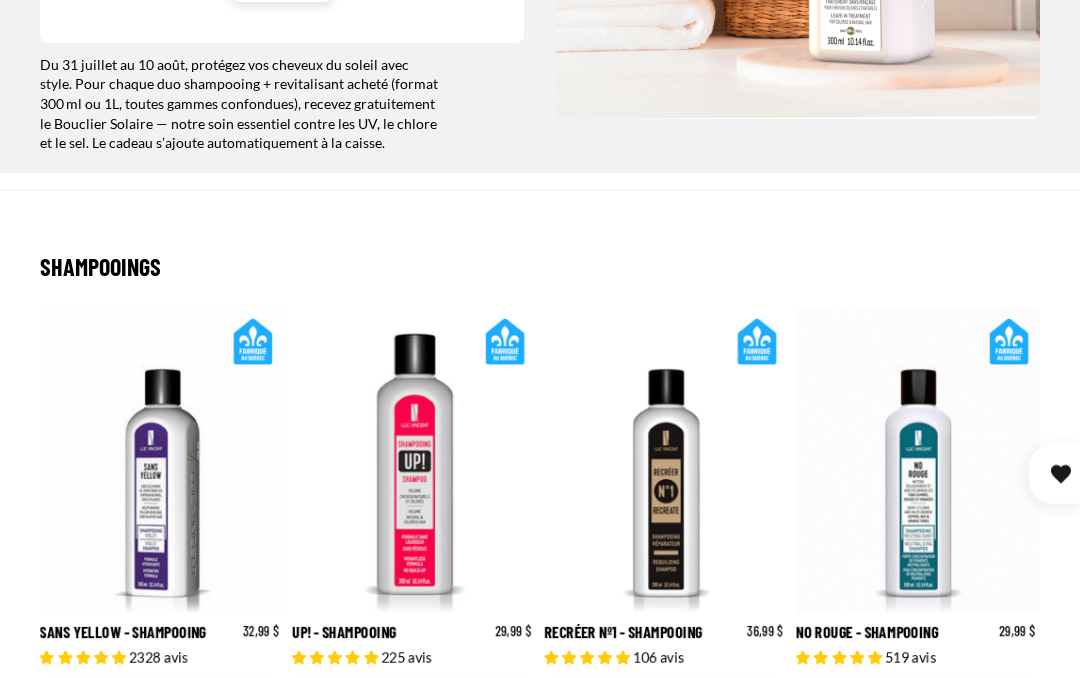 scroll, scrollTop: 538, scrollLeft: 0, axis: vertical 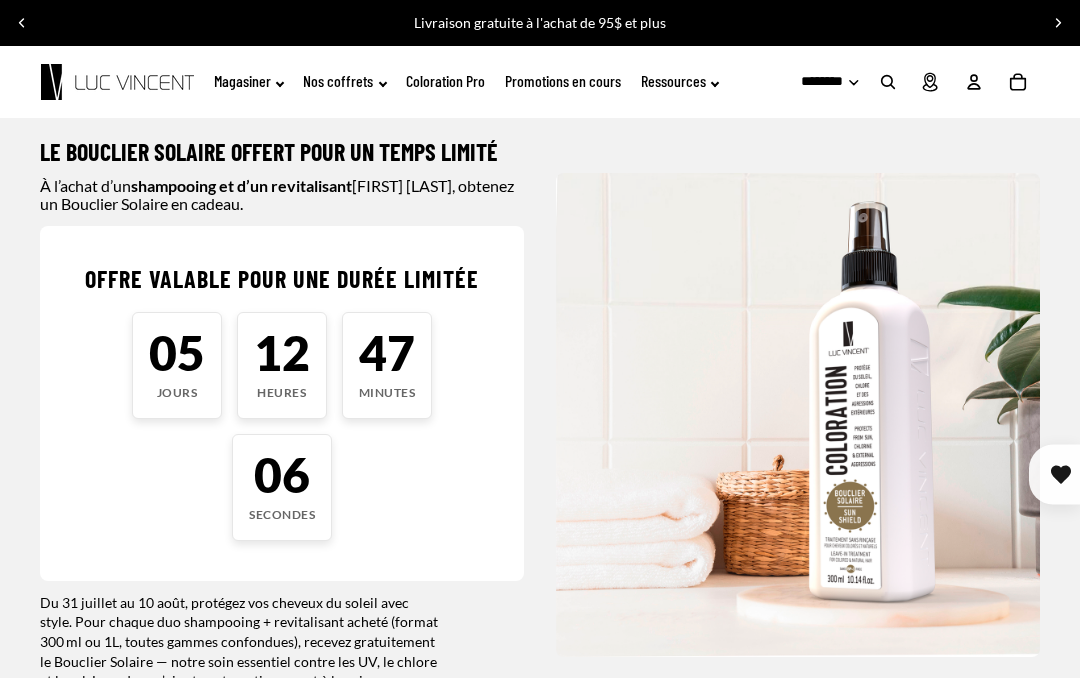 click on "Magasiner" 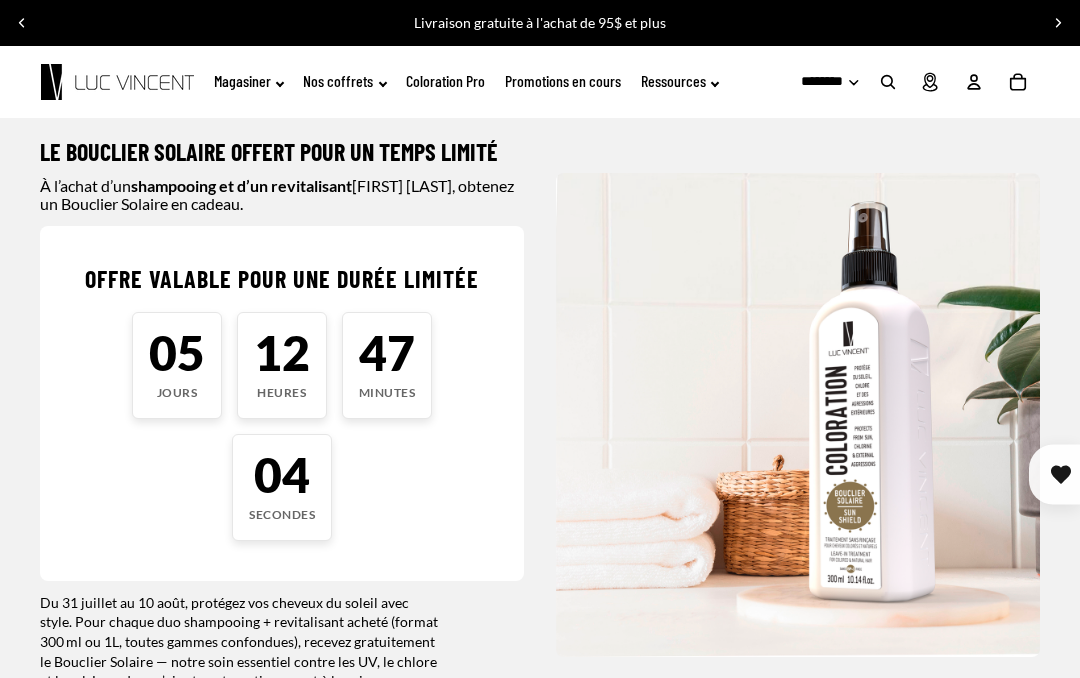 click on "Magasiner" 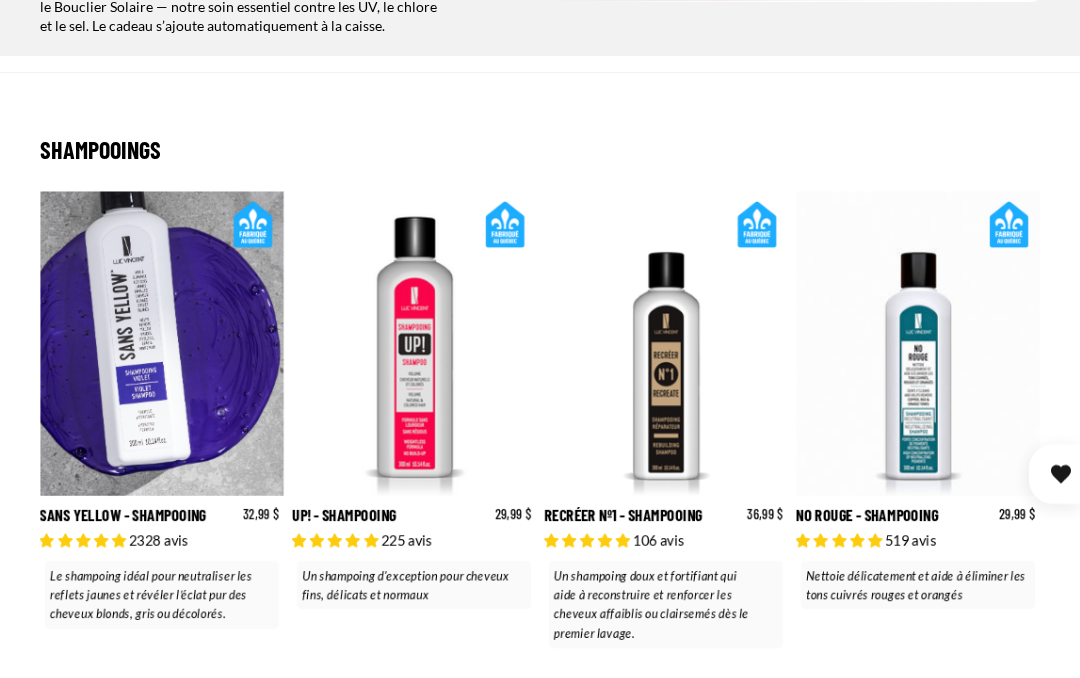 scroll, scrollTop: 655, scrollLeft: 0, axis: vertical 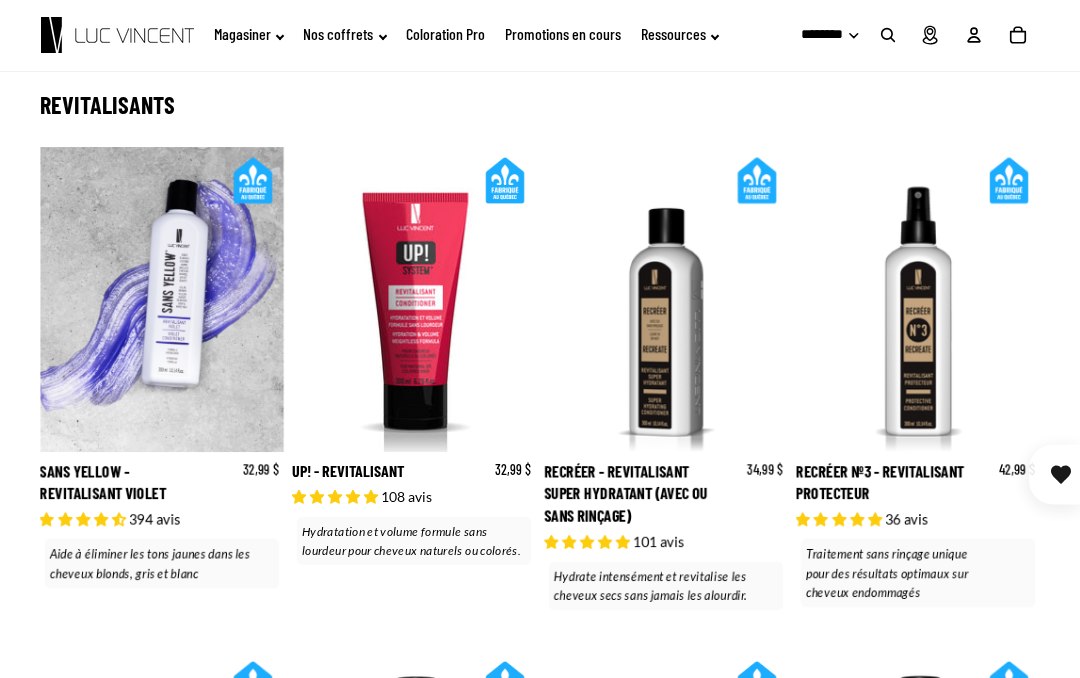 click on "Recréer - Revitalisant Super Hydratant (Avec ou sans rinçage)" at bounding box center [666, 381] 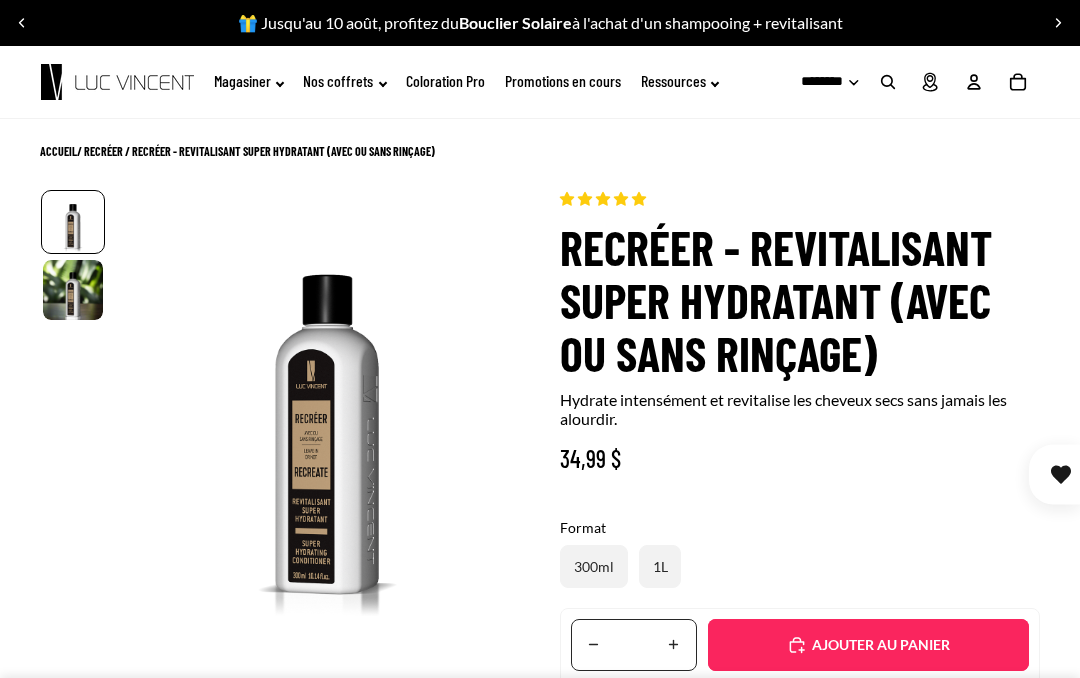 scroll, scrollTop: 0, scrollLeft: 0, axis: both 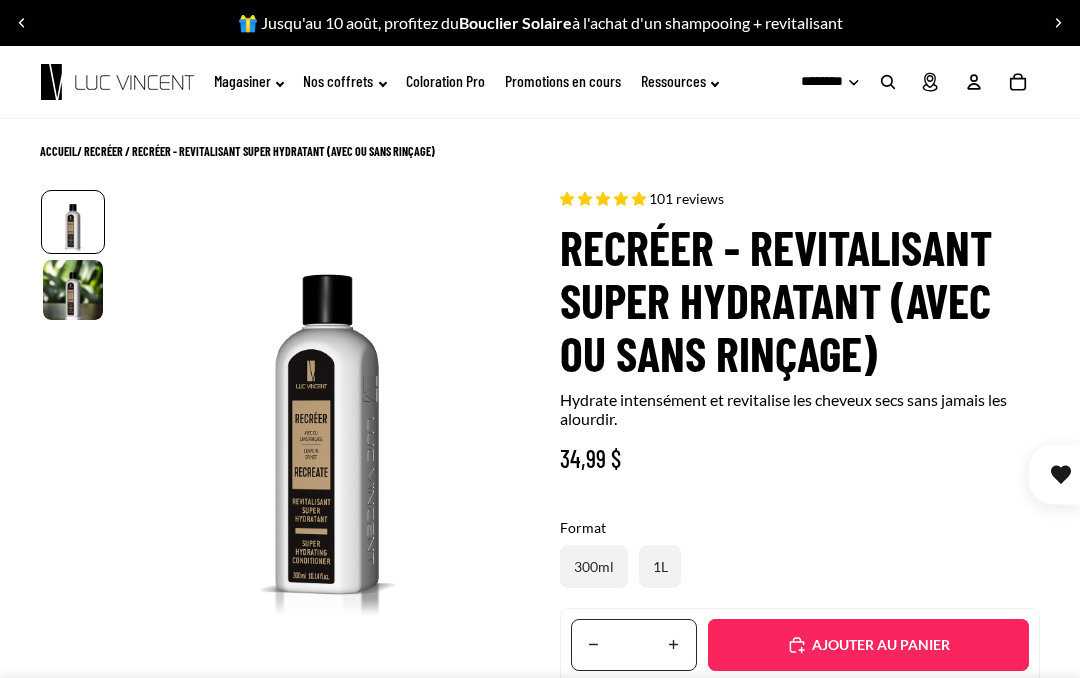 select on "**********" 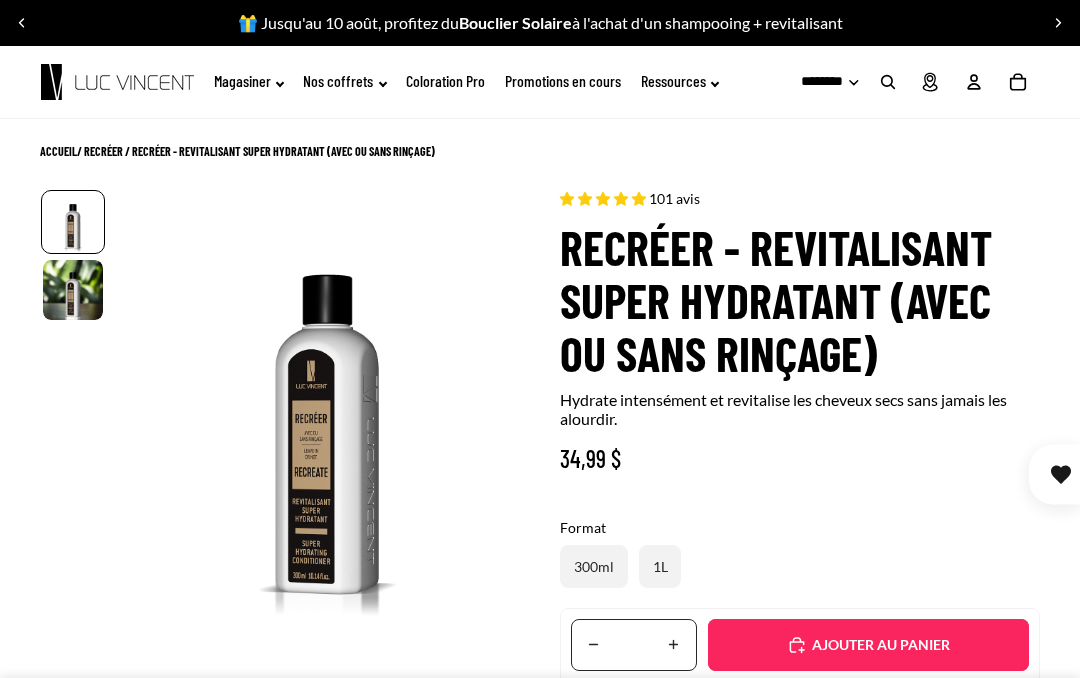 scroll, scrollTop: 0, scrollLeft: 304, axis: horizontal 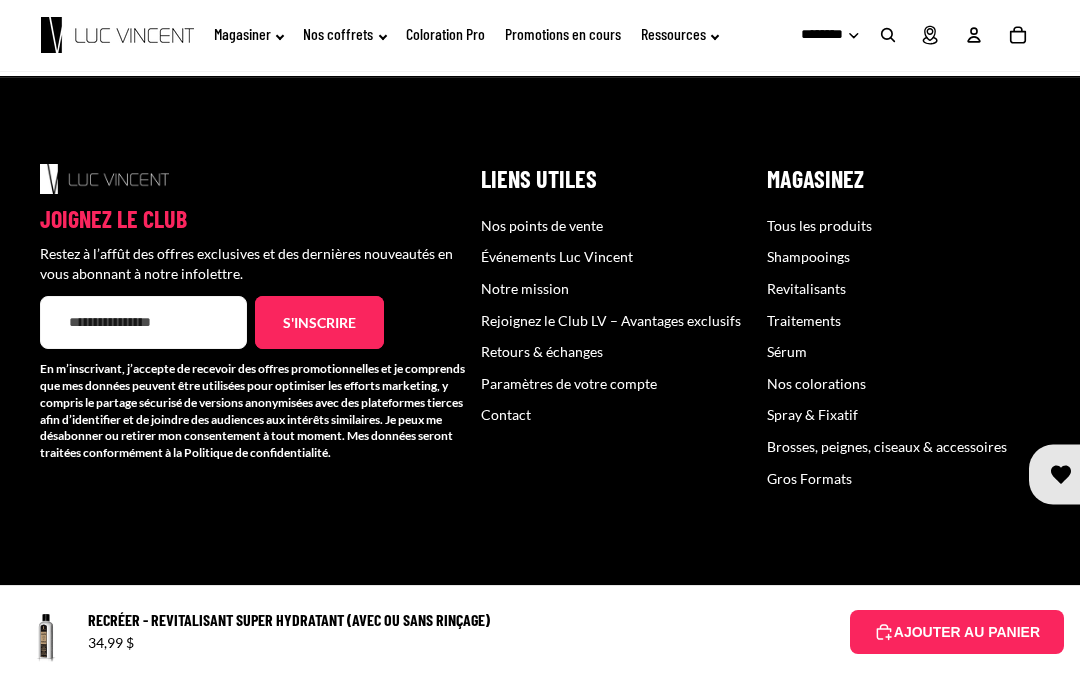 click on "Tous les produits" at bounding box center (819, 225) 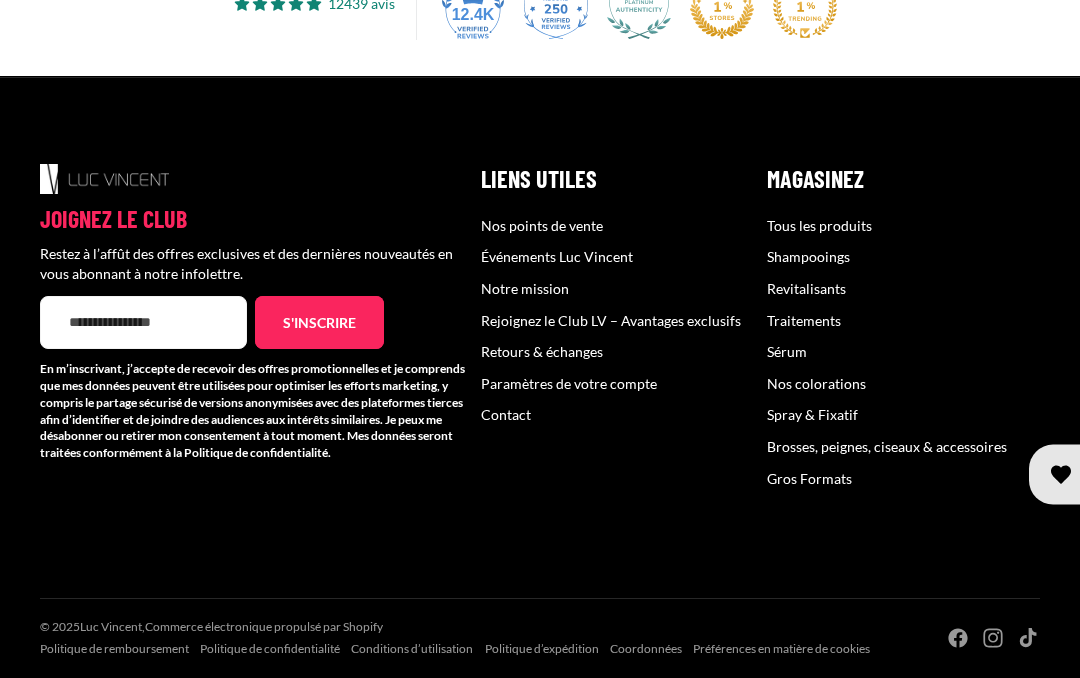 scroll, scrollTop: 5239, scrollLeft: 0, axis: vertical 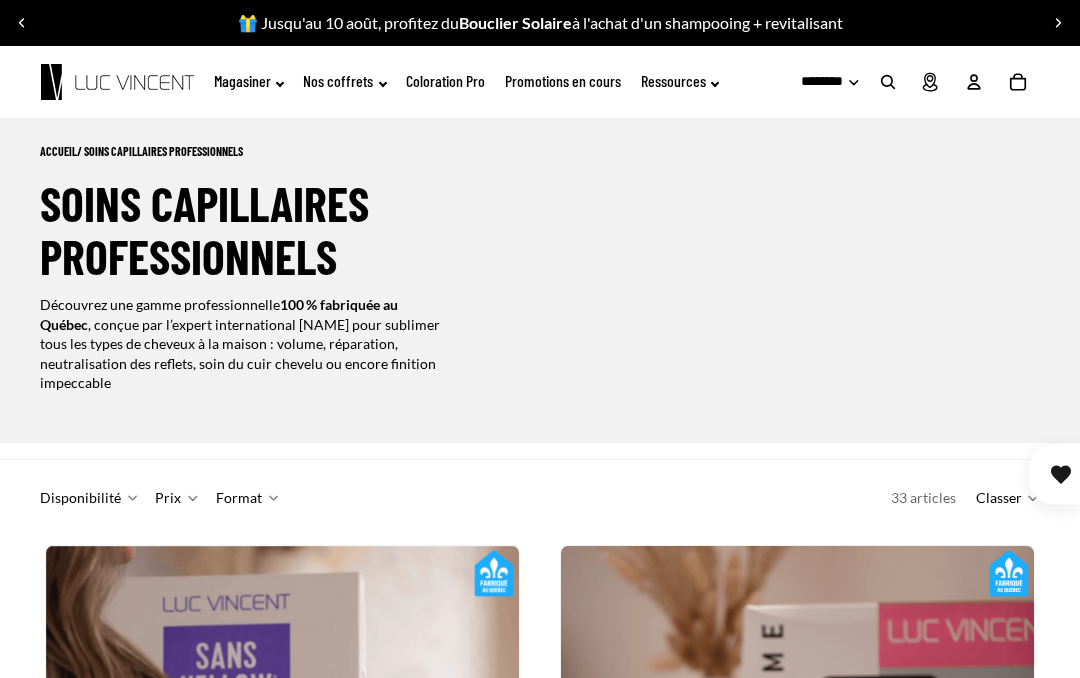 click on "Promotions en cours" 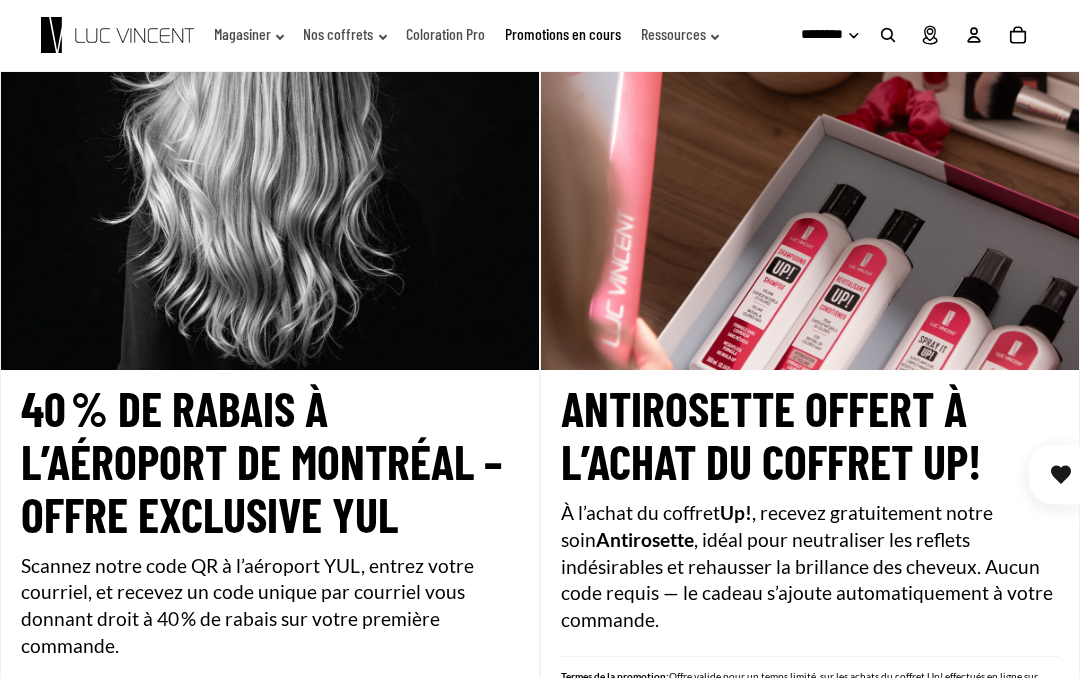 scroll, scrollTop: 0, scrollLeft: 0, axis: both 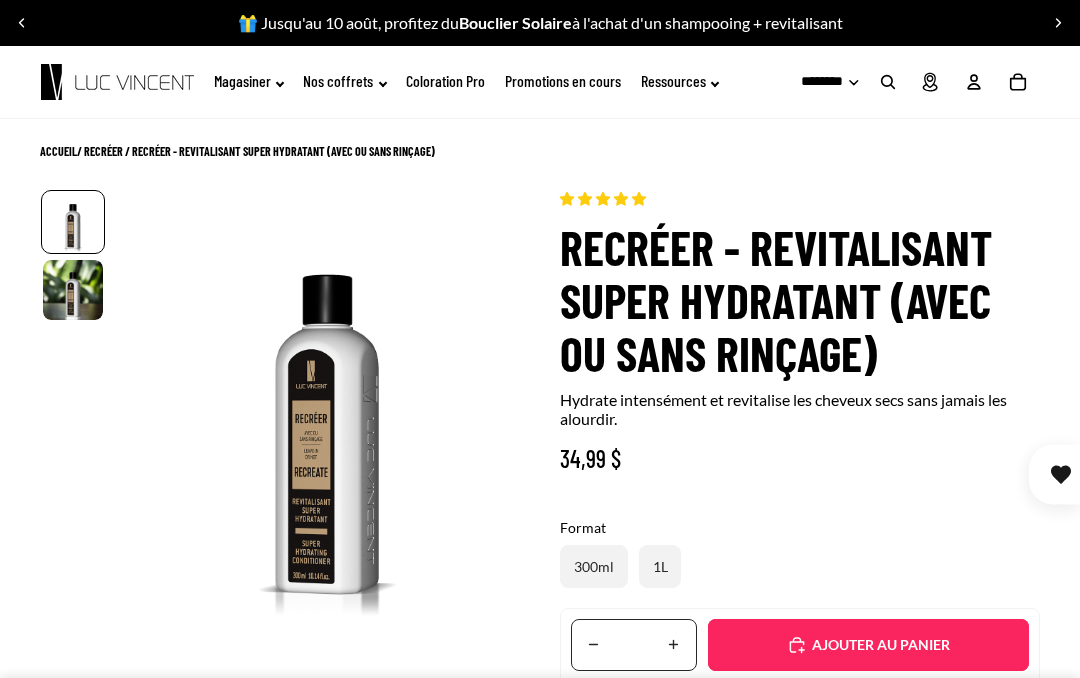 select on "**********" 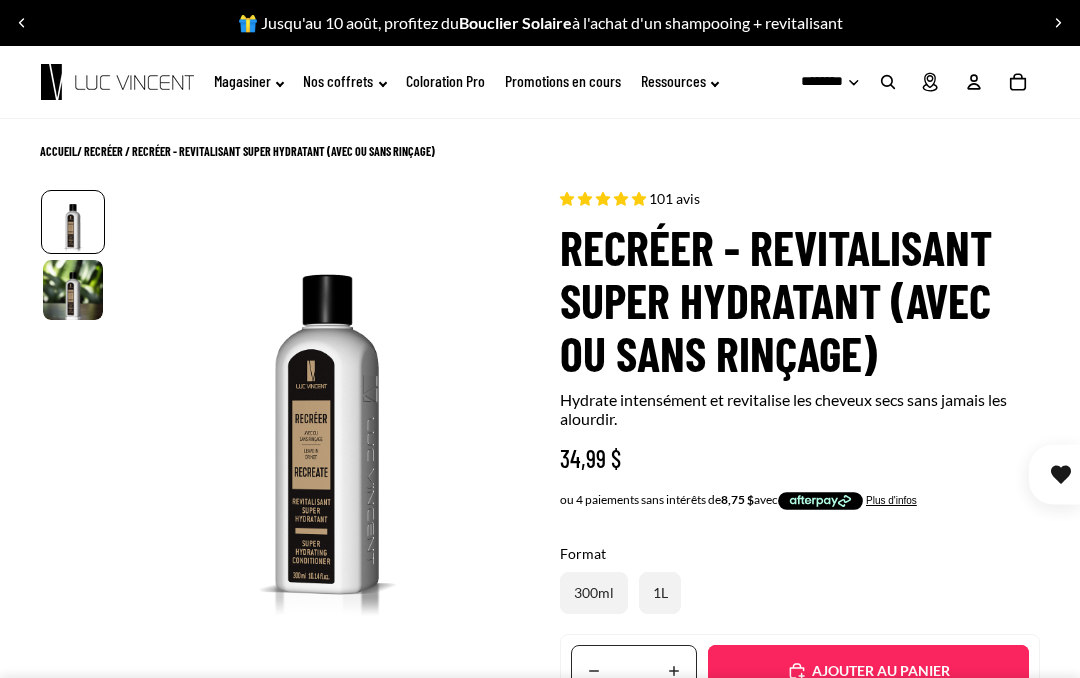scroll, scrollTop: 5239, scrollLeft: 0, axis: vertical 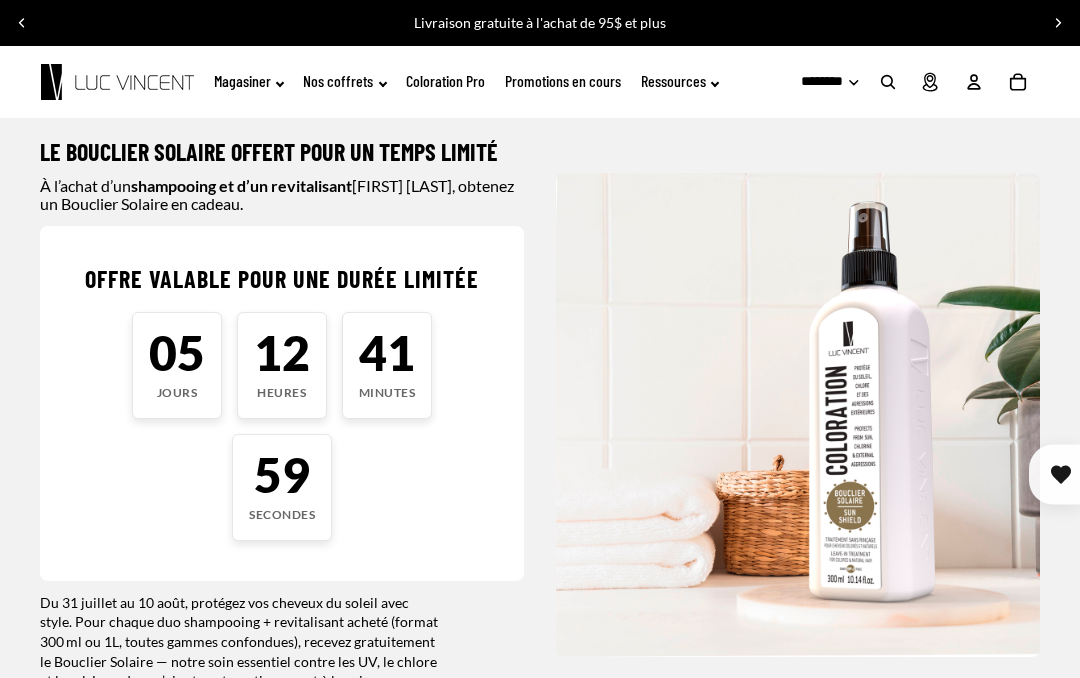 click on "Magasiner" 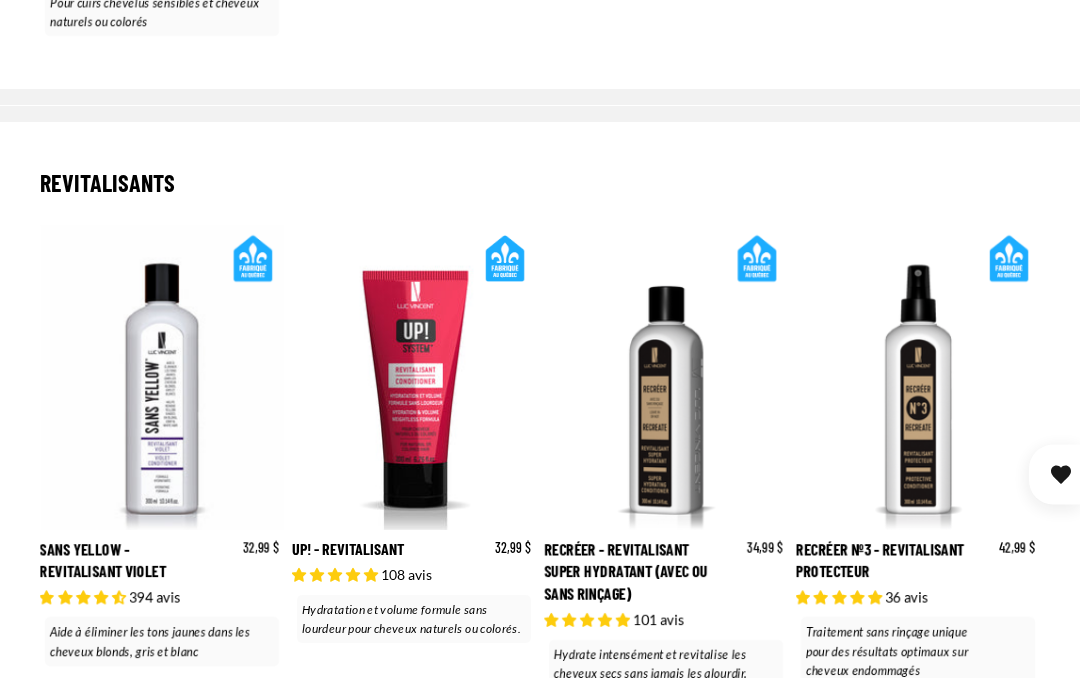 scroll, scrollTop: 2247, scrollLeft: 0, axis: vertical 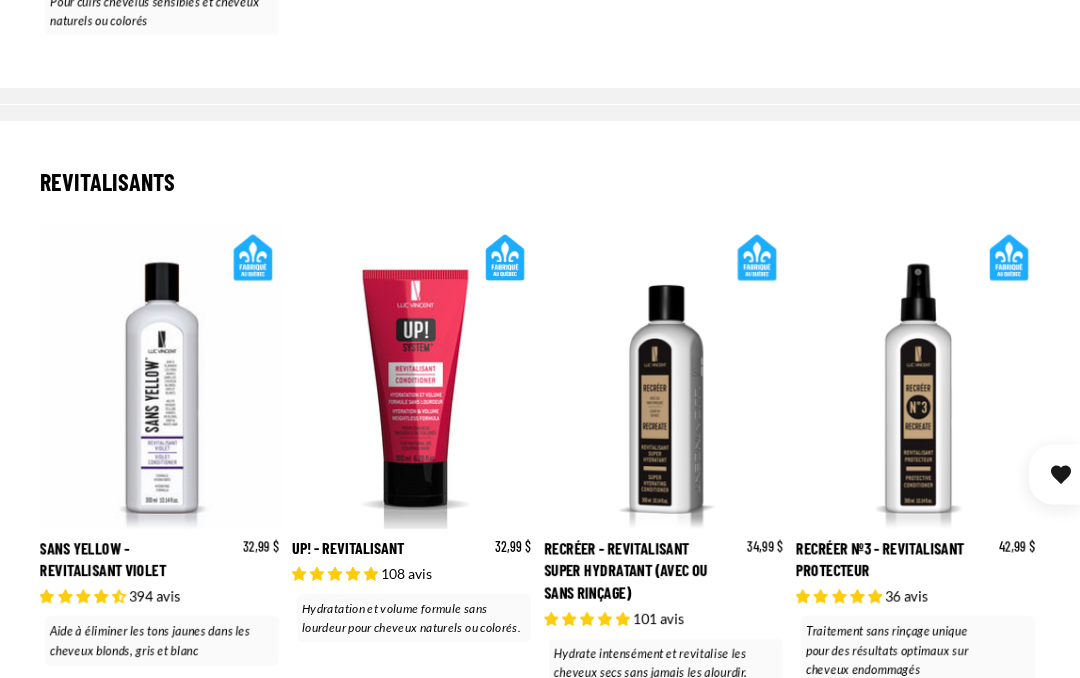 click on "Sans Yellow - Revitalisant Violet" at bounding box center [162, 458] 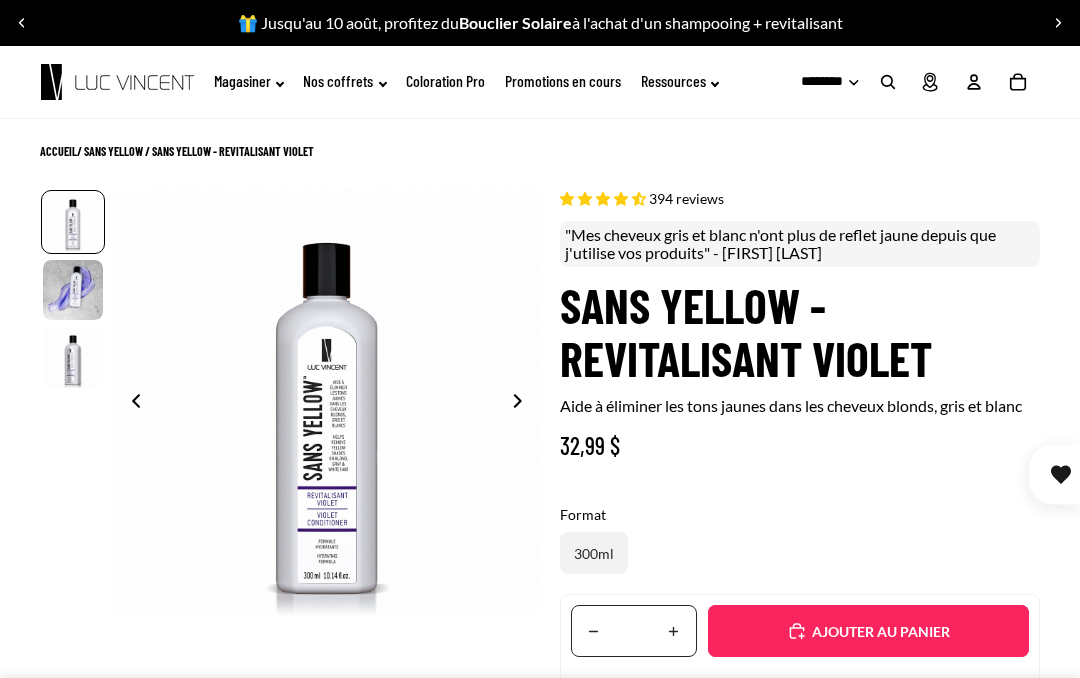 scroll, scrollTop: 0, scrollLeft: 0, axis: both 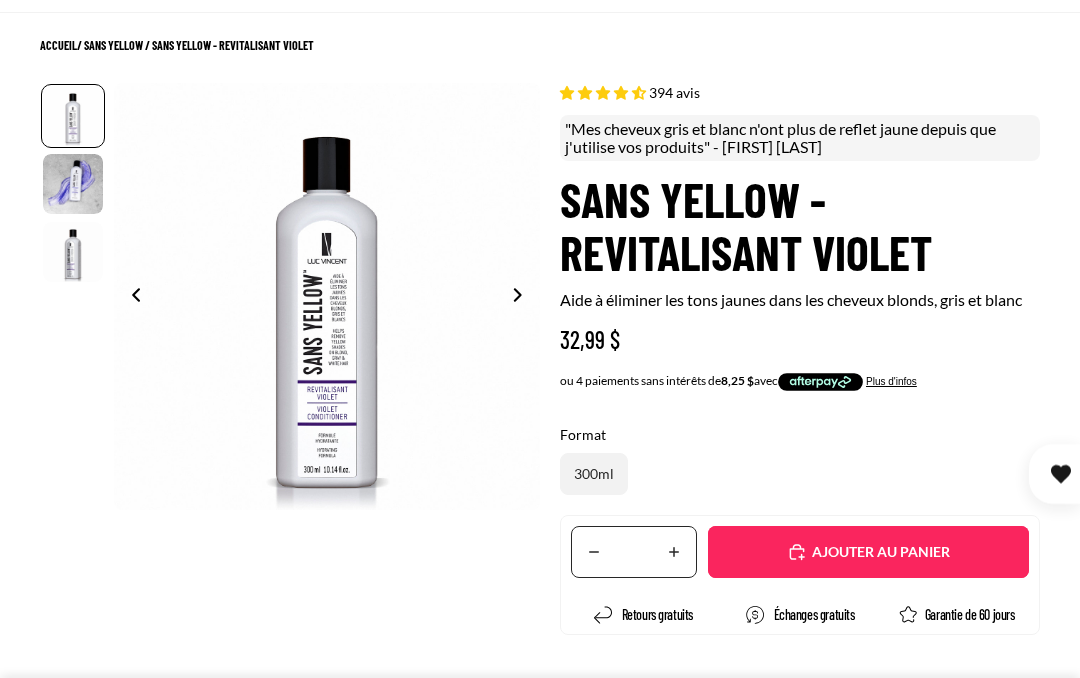 click on "Ajouté" at bounding box center (878, 553) 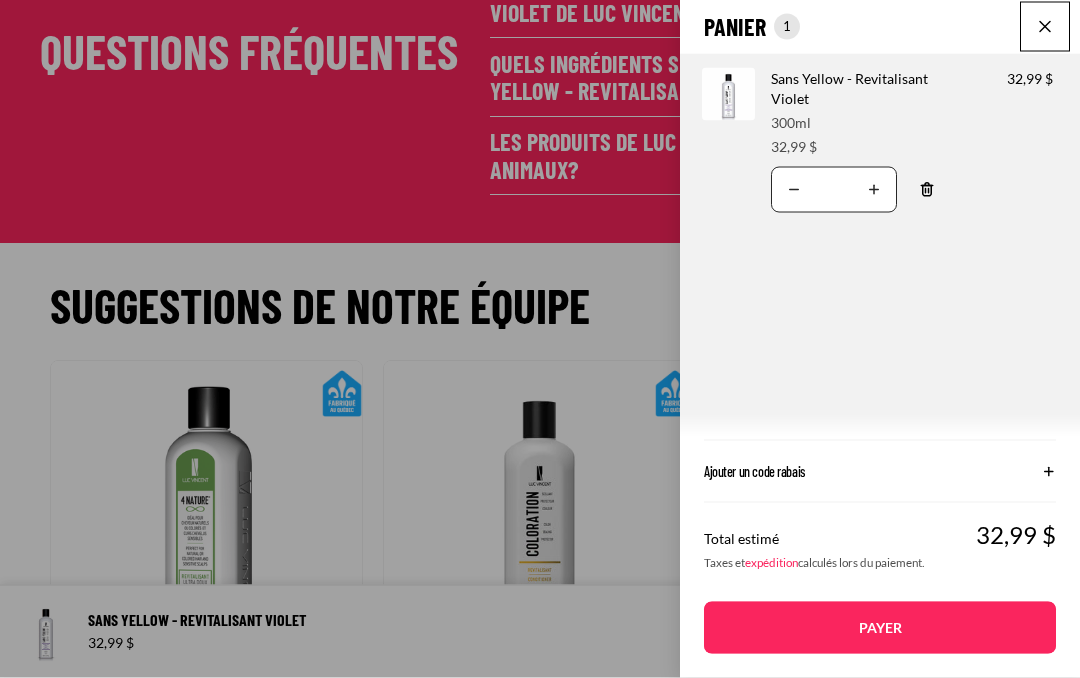scroll, scrollTop: 5336, scrollLeft: 0, axis: vertical 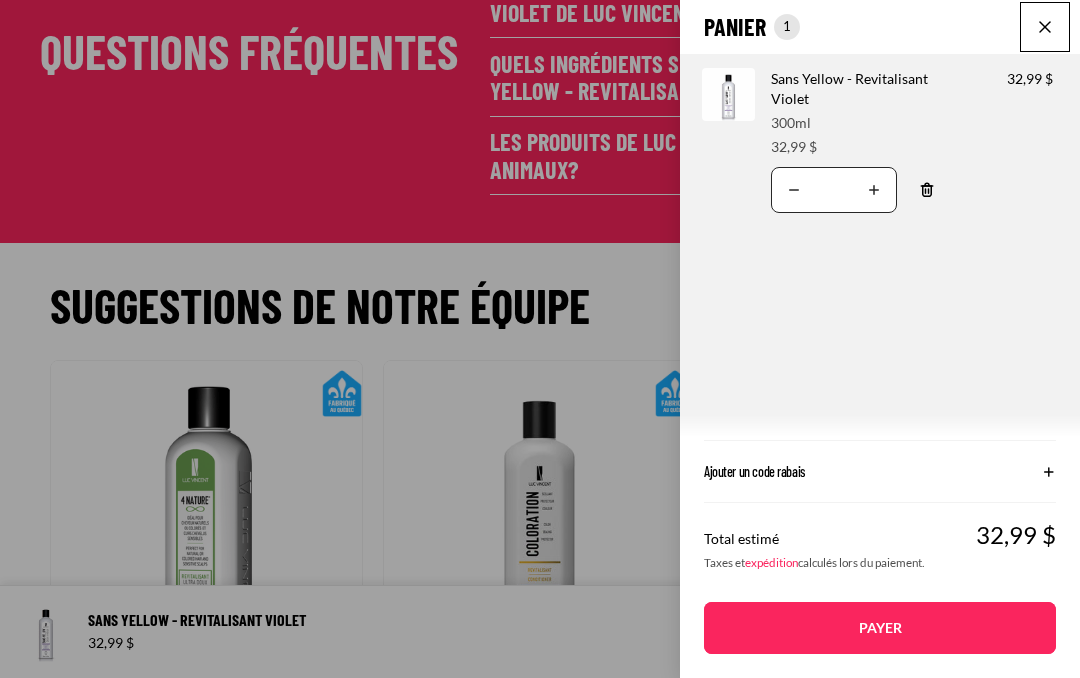 click at bounding box center [1045, 27] 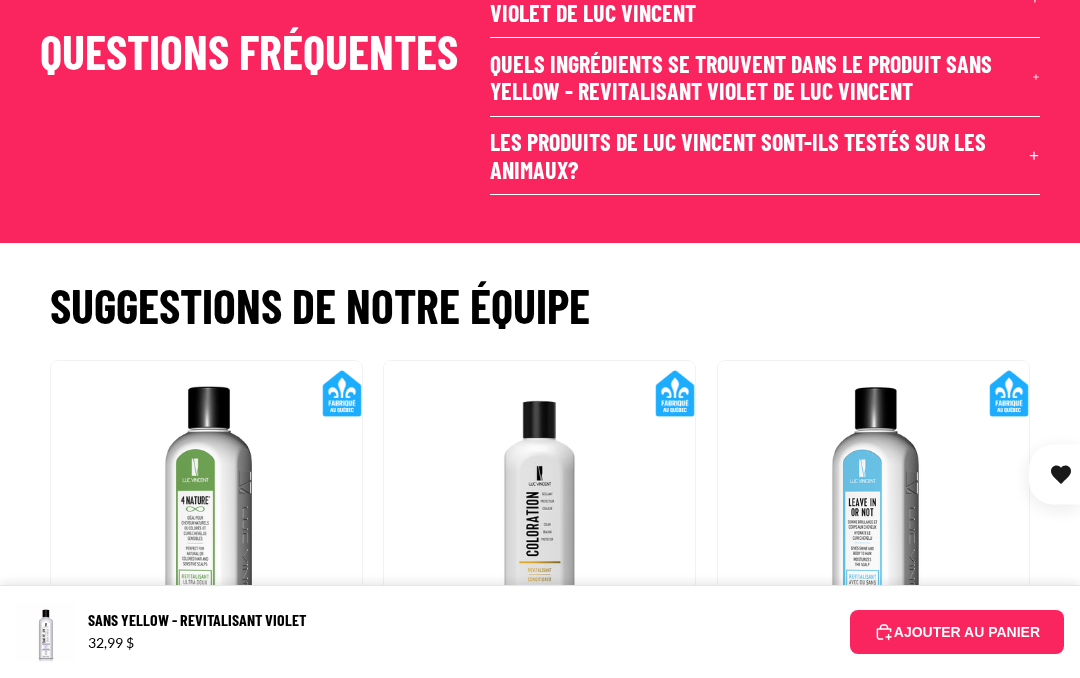 click on "AJOUTER AU PANIER" at bounding box center (957, 632) 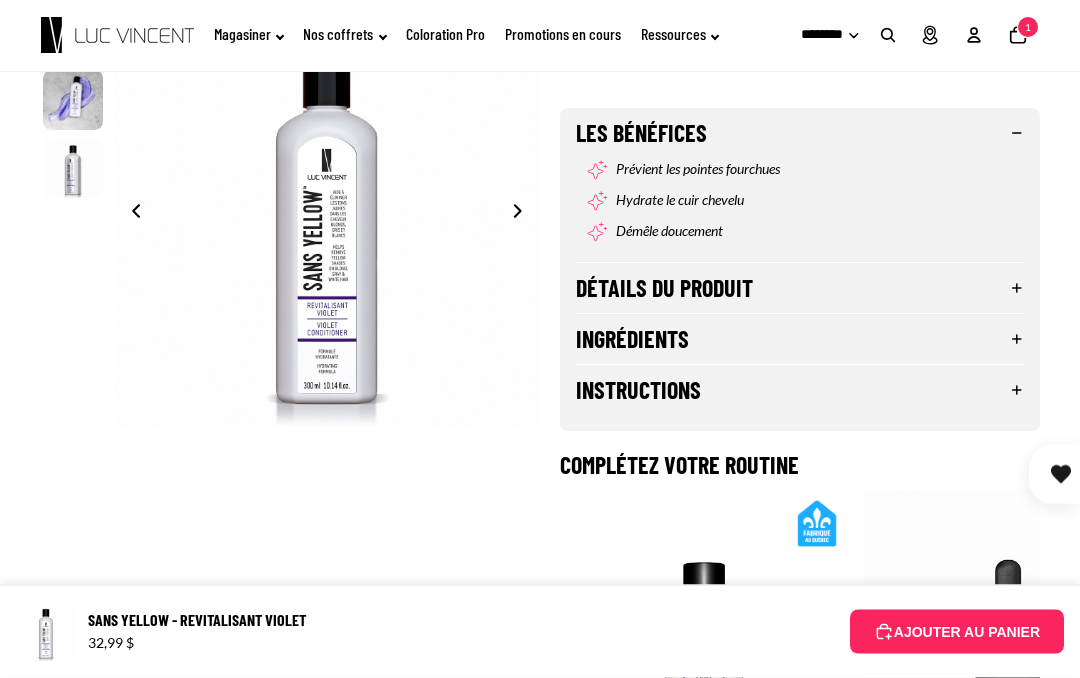 scroll, scrollTop: 272, scrollLeft: 0, axis: vertical 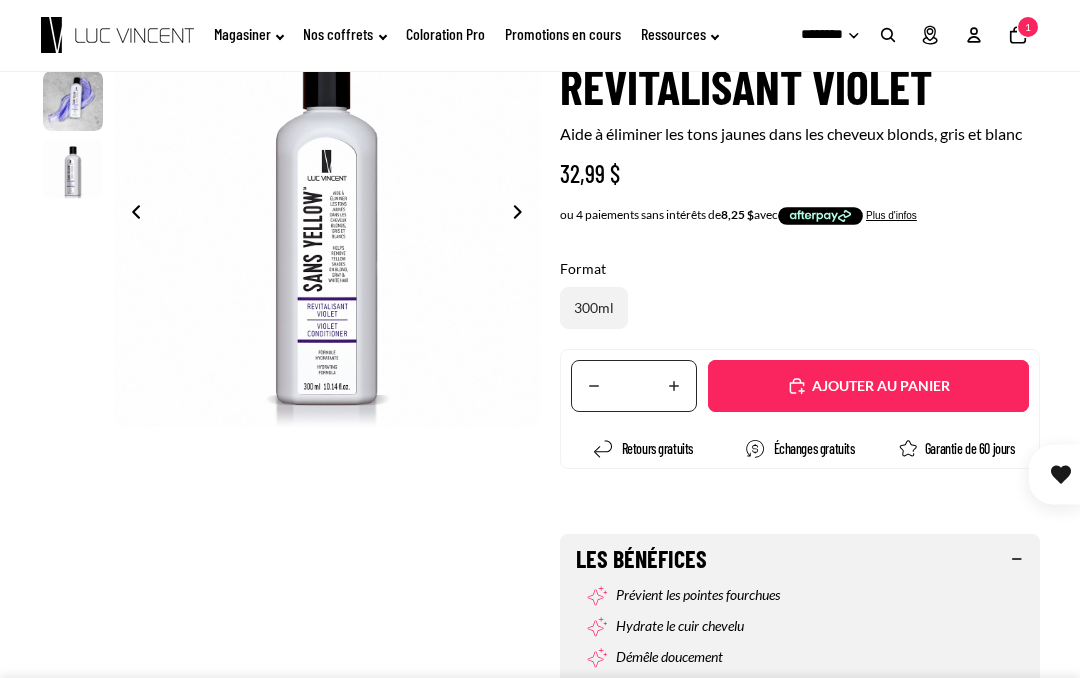 click on "Magasiner" 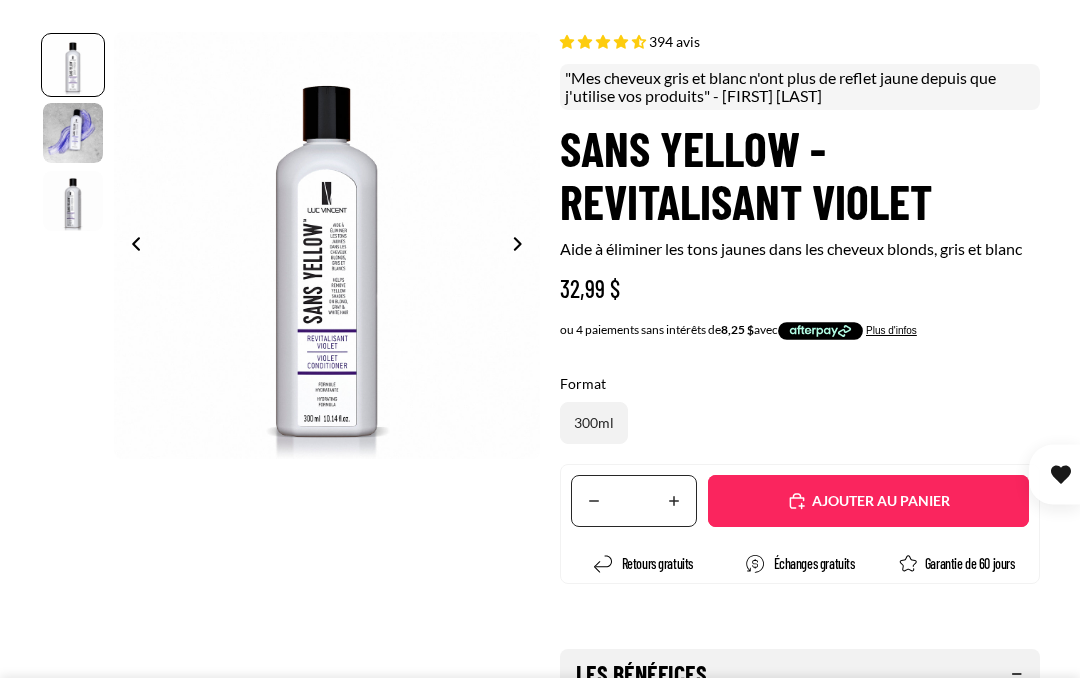 scroll, scrollTop: 0, scrollLeft: 0, axis: both 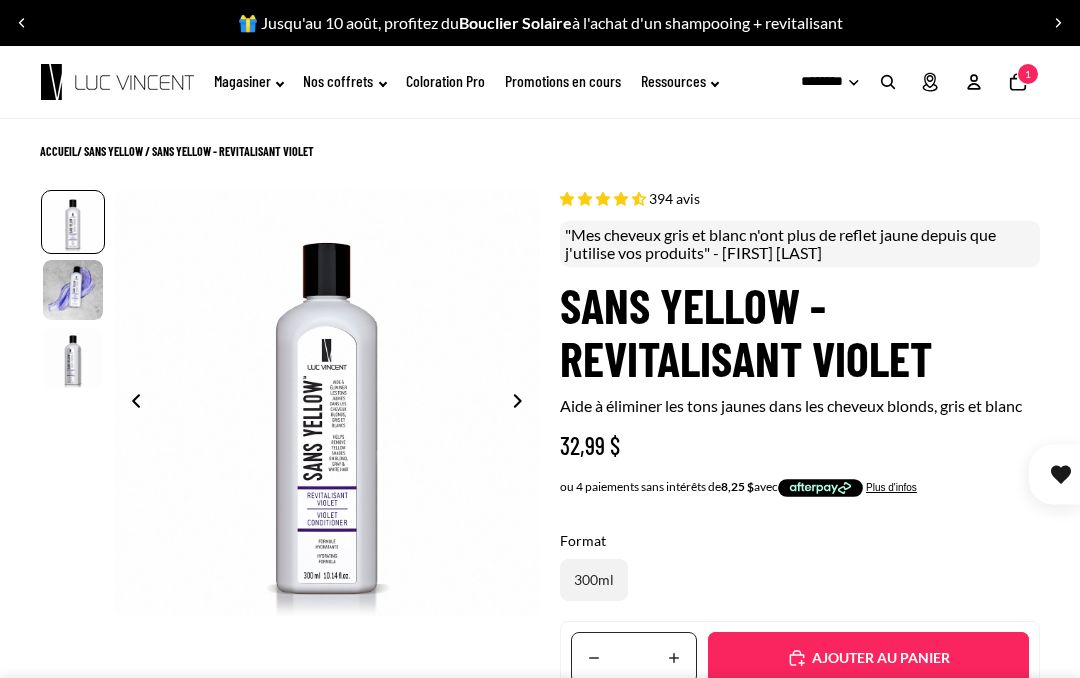 click on "Magasiner" 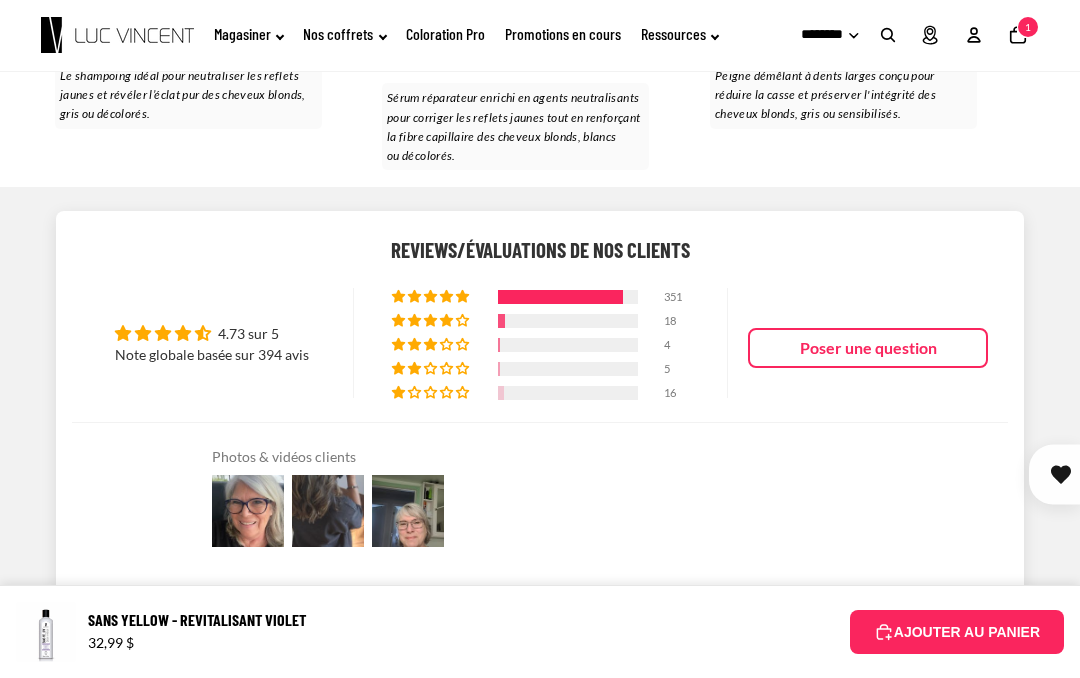 scroll, scrollTop: 4236, scrollLeft: 0, axis: vertical 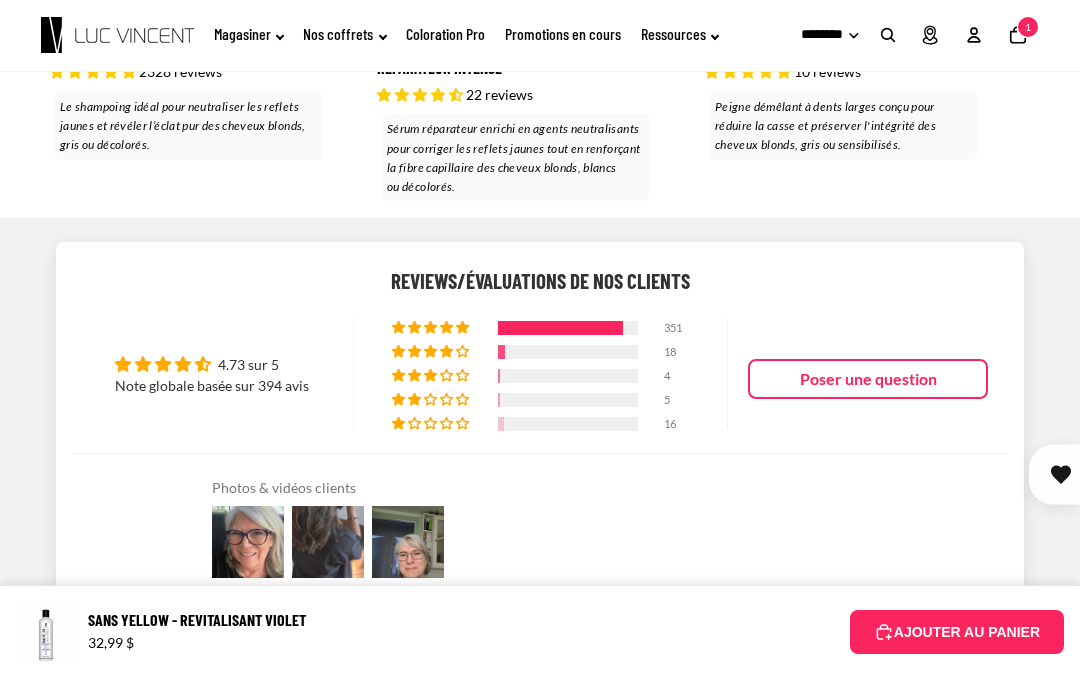 click on "AJOUTER AU PANIER" at bounding box center [957, 632] 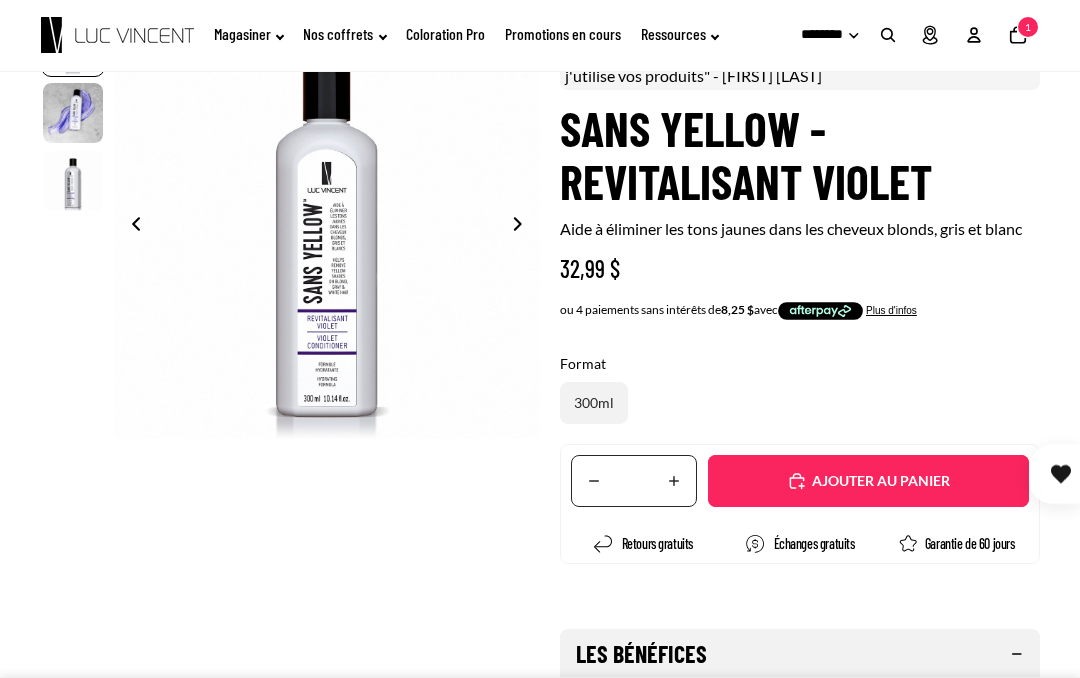 scroll, scrollTop: 0, scrollLeft: 0, axis: both 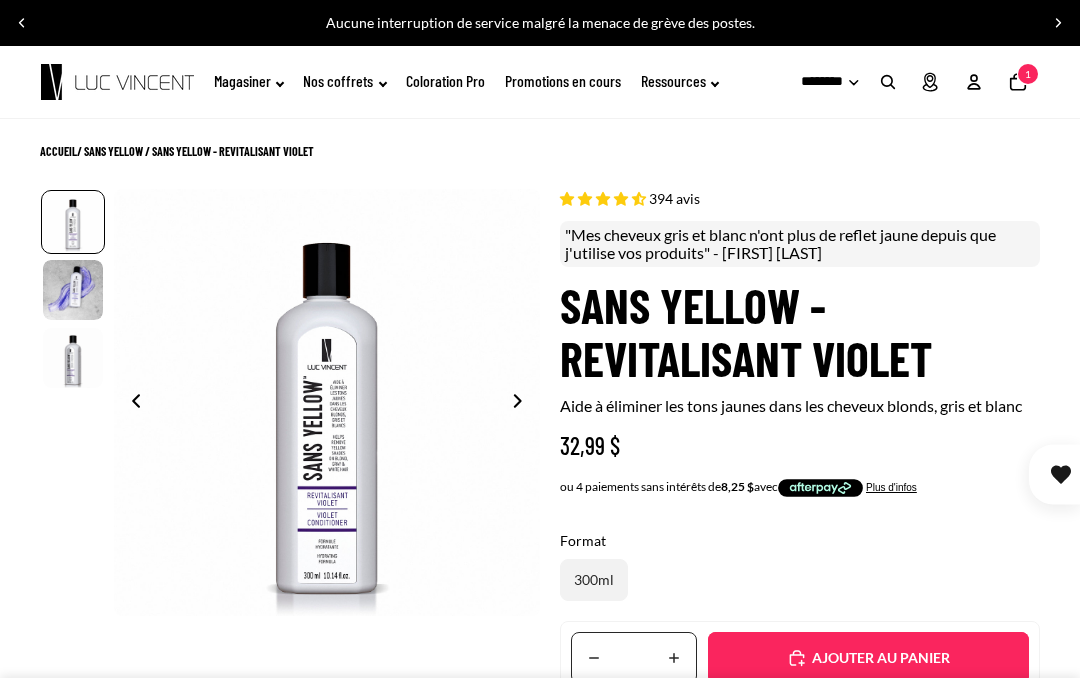 click on "Nombre total d'articles dans le panier: 1
1" 